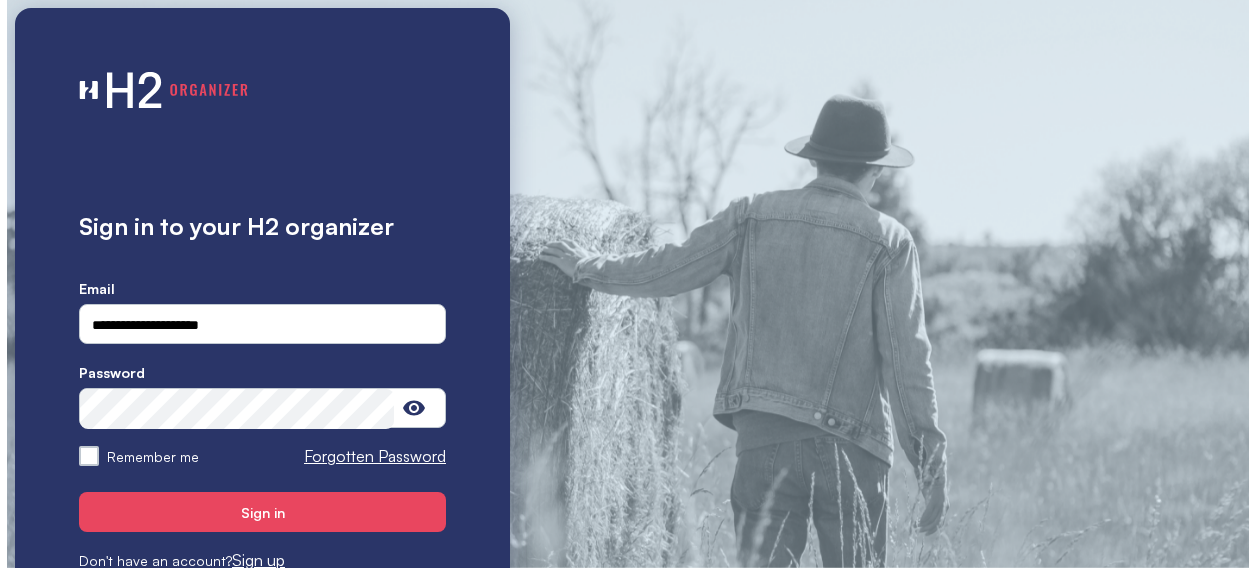 scroll, scrollTop: 0, scrollLeft: 0, axis: both 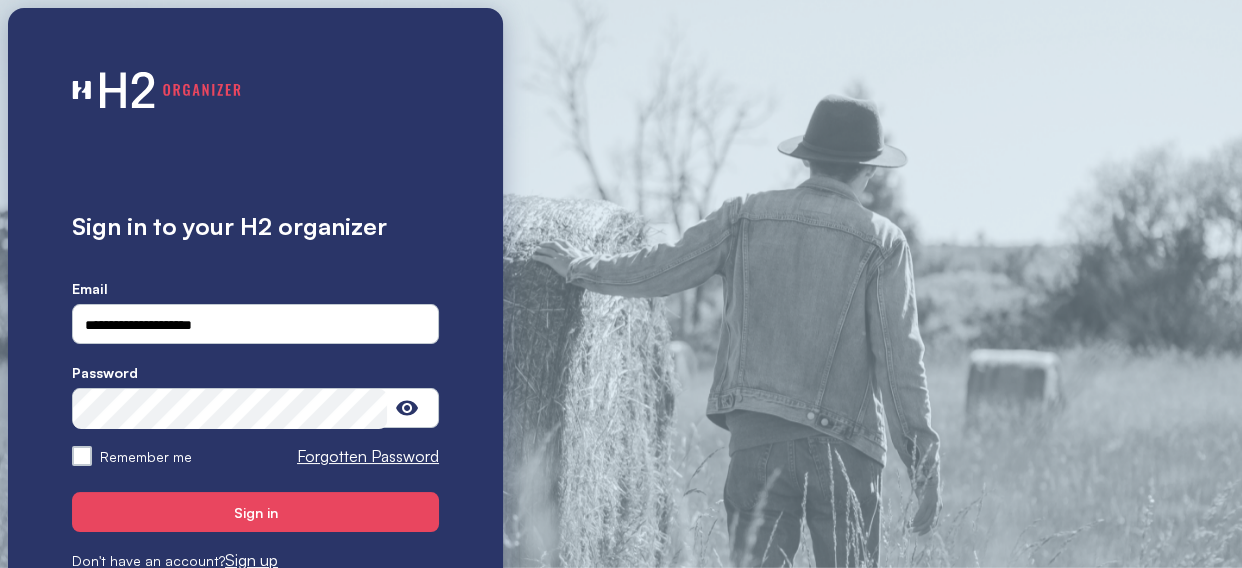 click on "Sign in" at bounding box center [255, 512] 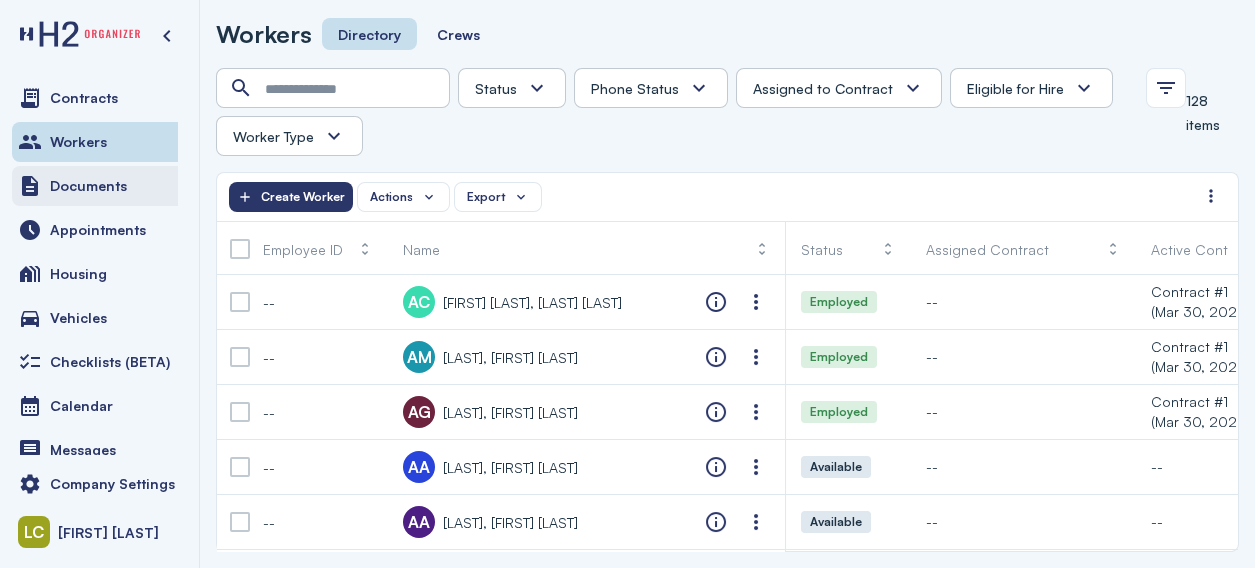 click on "Documents" at bounding box center [88, 186] 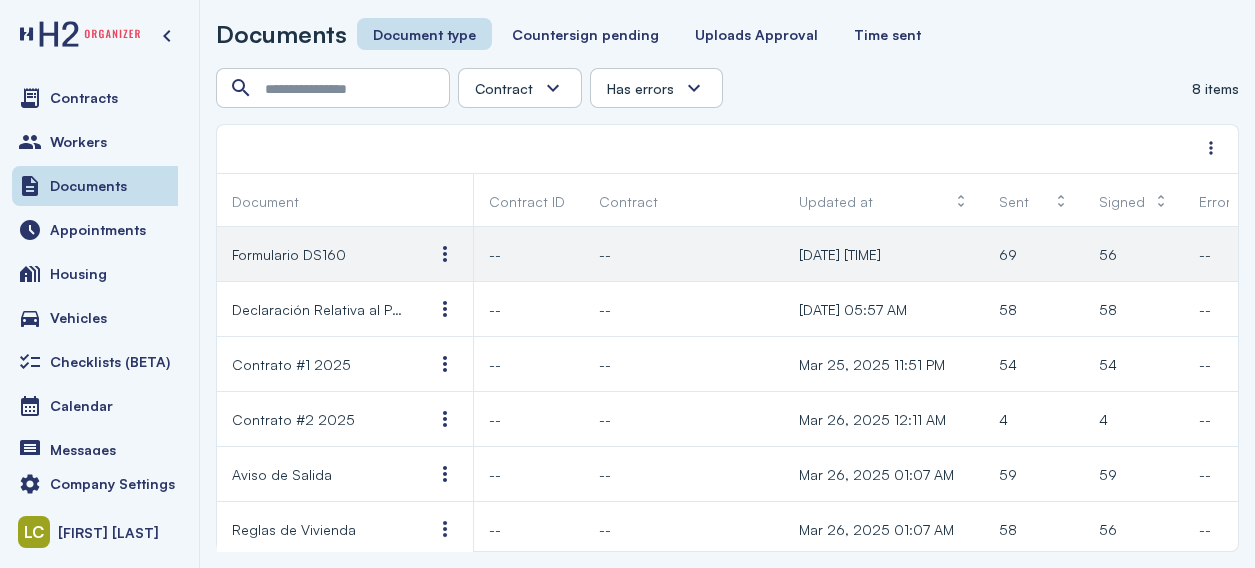 click on "Formulario DS160" at bounding box center [289, 254] 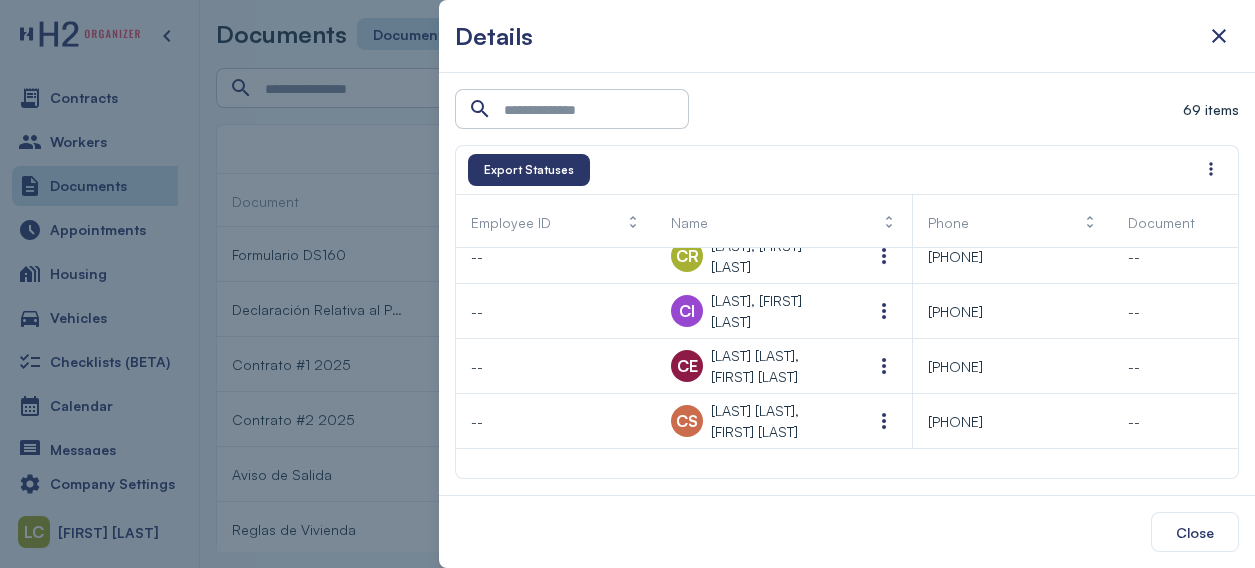 scroll, scrollTop: 0, scrollLeft: 0, axis: both 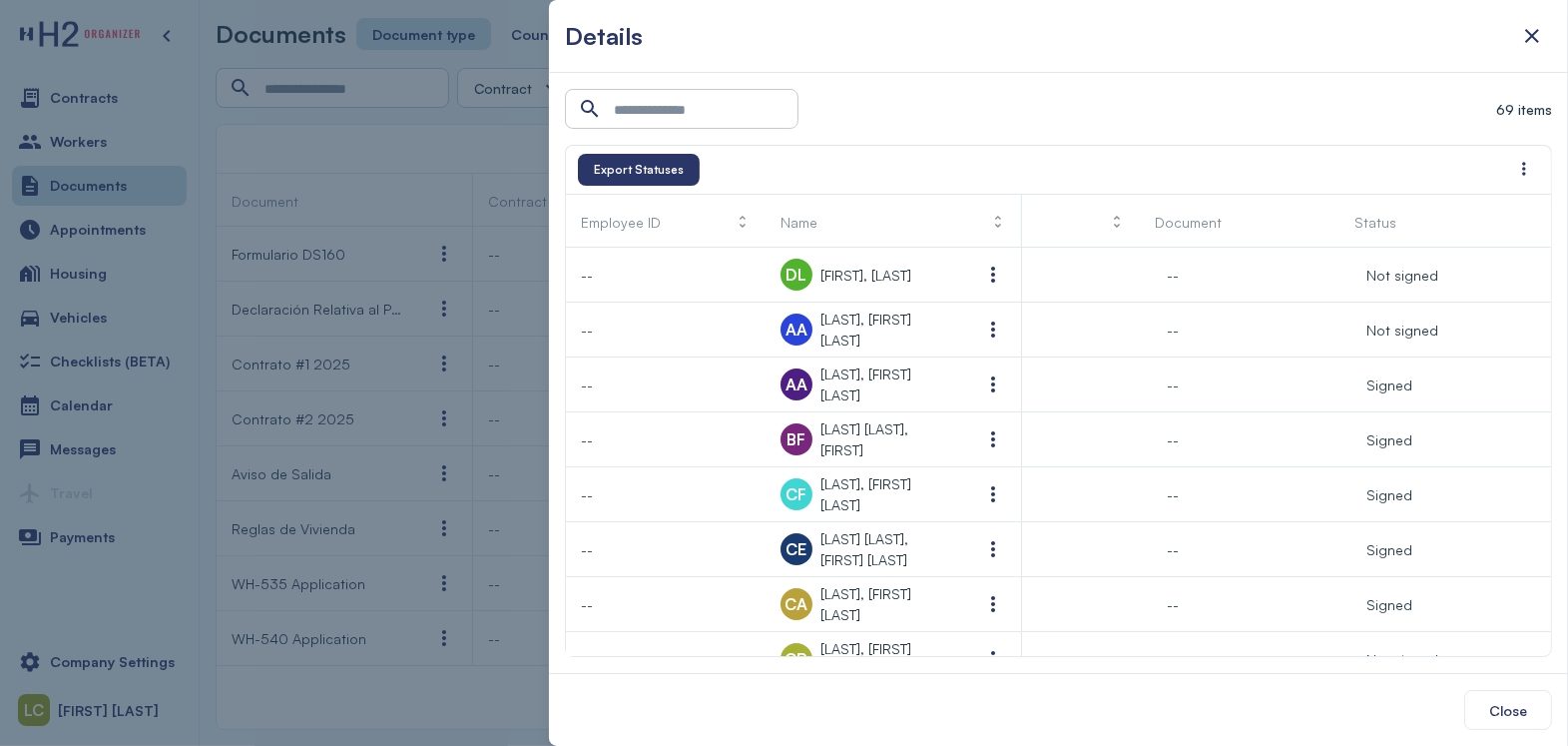 drag, startPoint x: 878, startPoint y: 328, endPoint x: 905, endPoint y: 102, distance: 227.60712 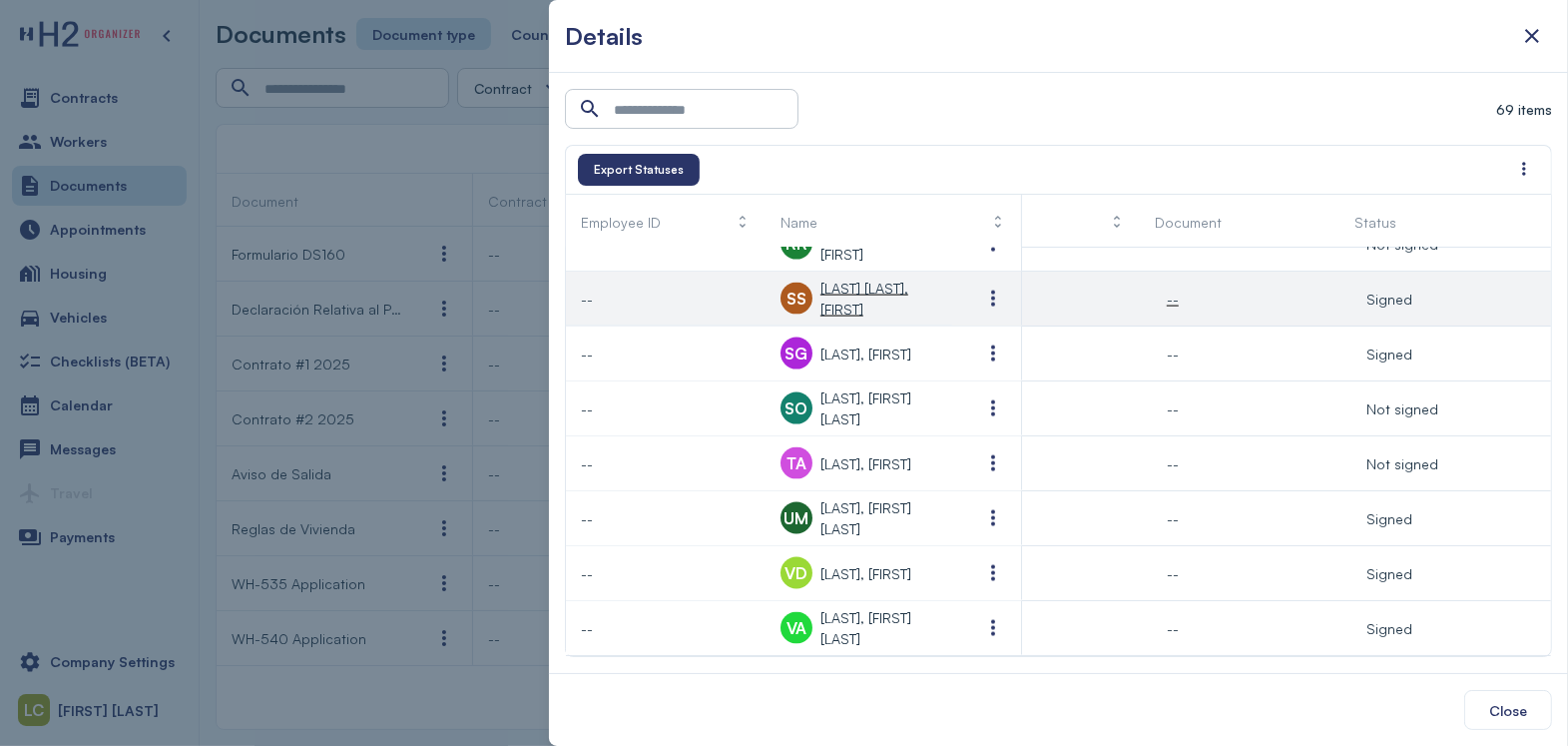 scroll, scrollTop: 3332, scrollLeft: 82, axis: both 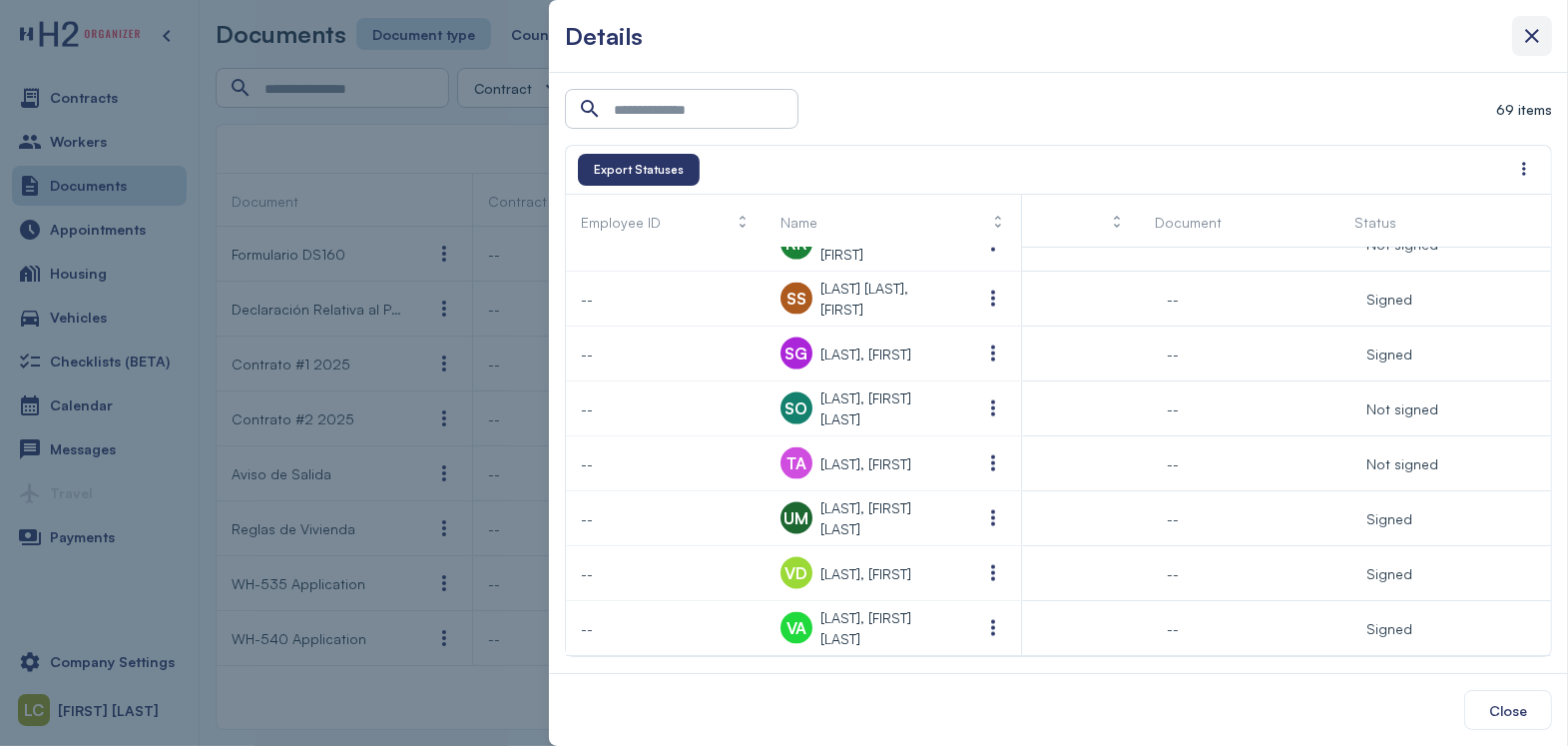 click at bounding box center (1532, 36) 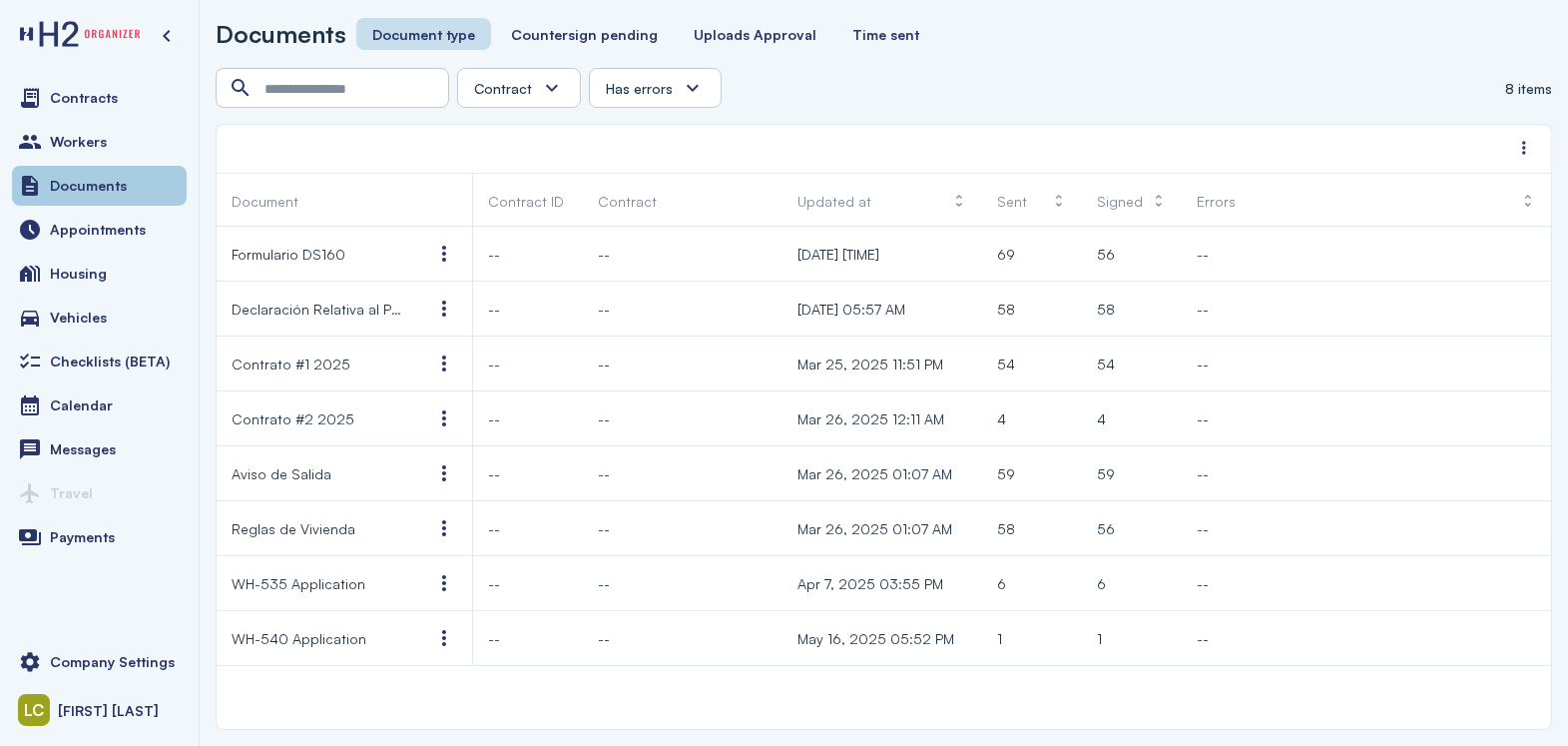 click on "Documents" at bounding box center [88, 186] 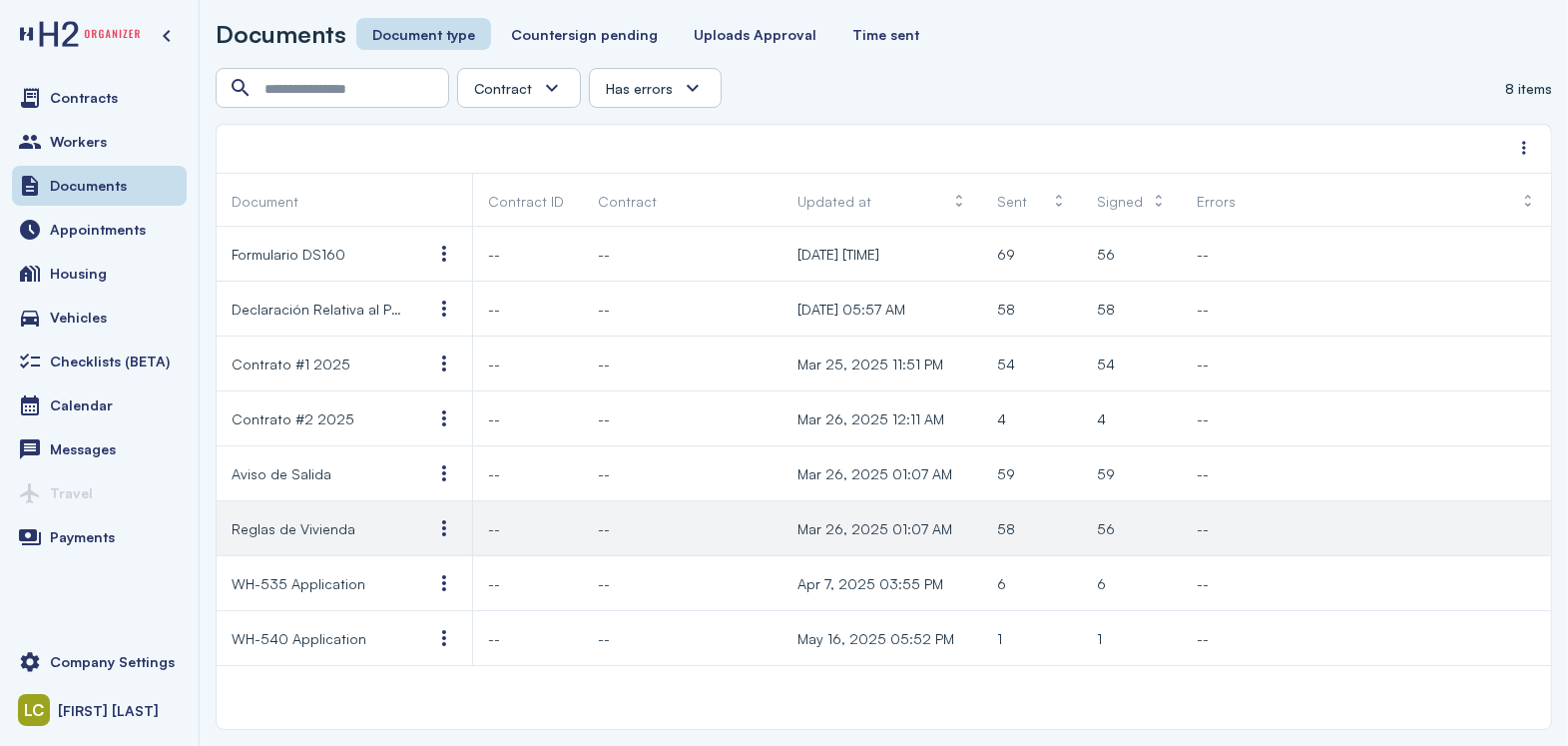 click on "Reglas de Vivienda" at bounding box center (293, 528) 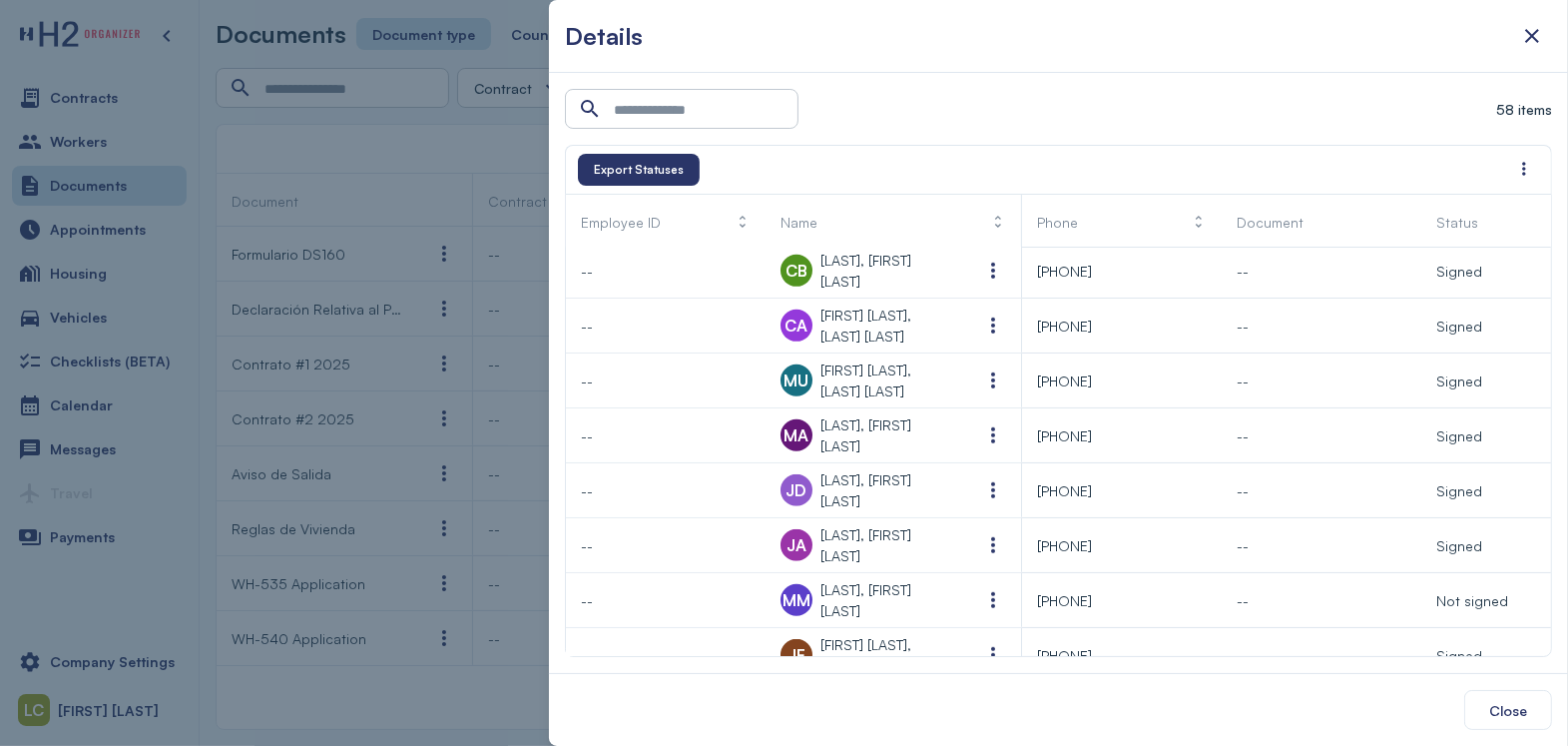 scroll, scrollTop: 1540, scrollLeft: 0, axis: vertical 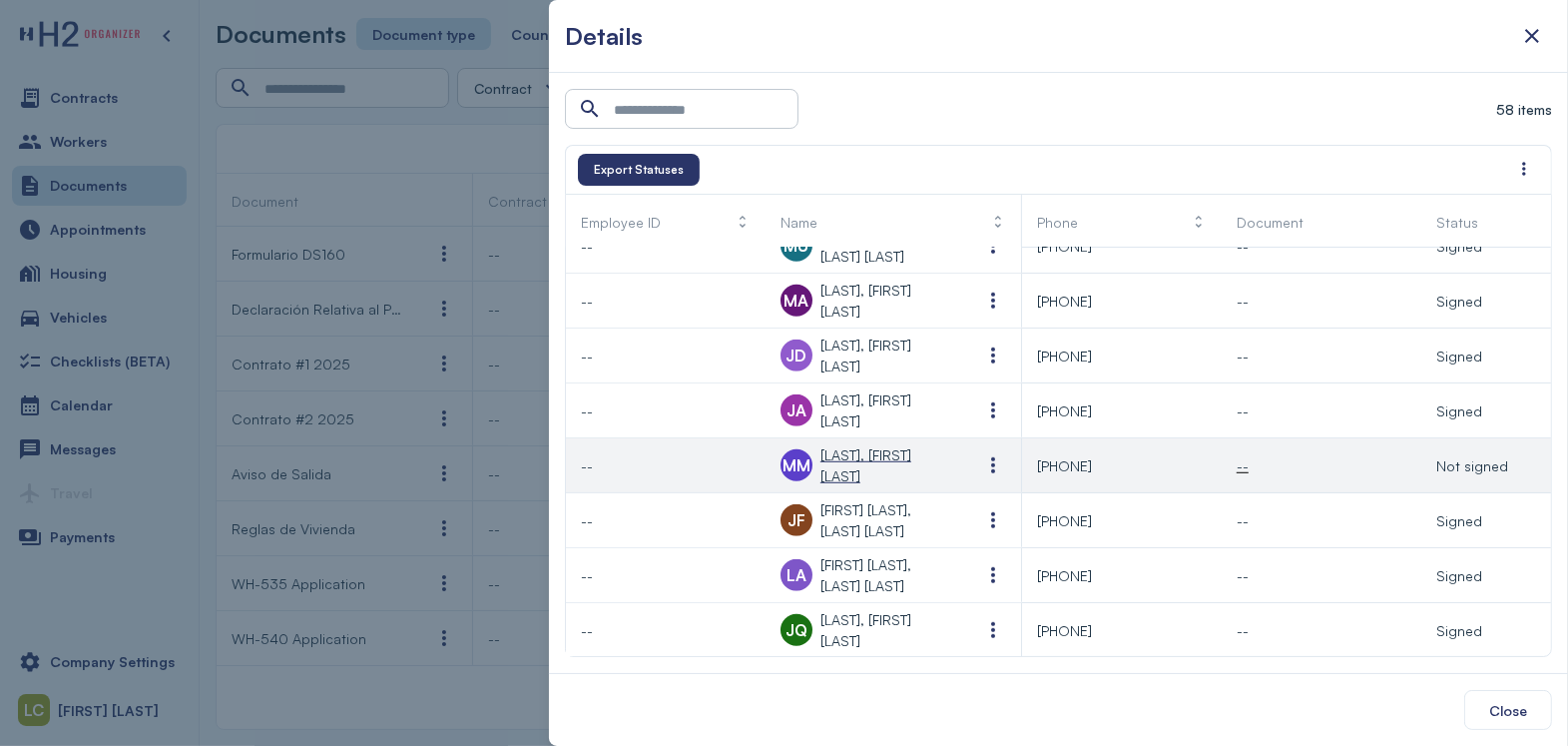click on "[LAST], [FIRST] [LAST]" at bounding box center [885, 465] 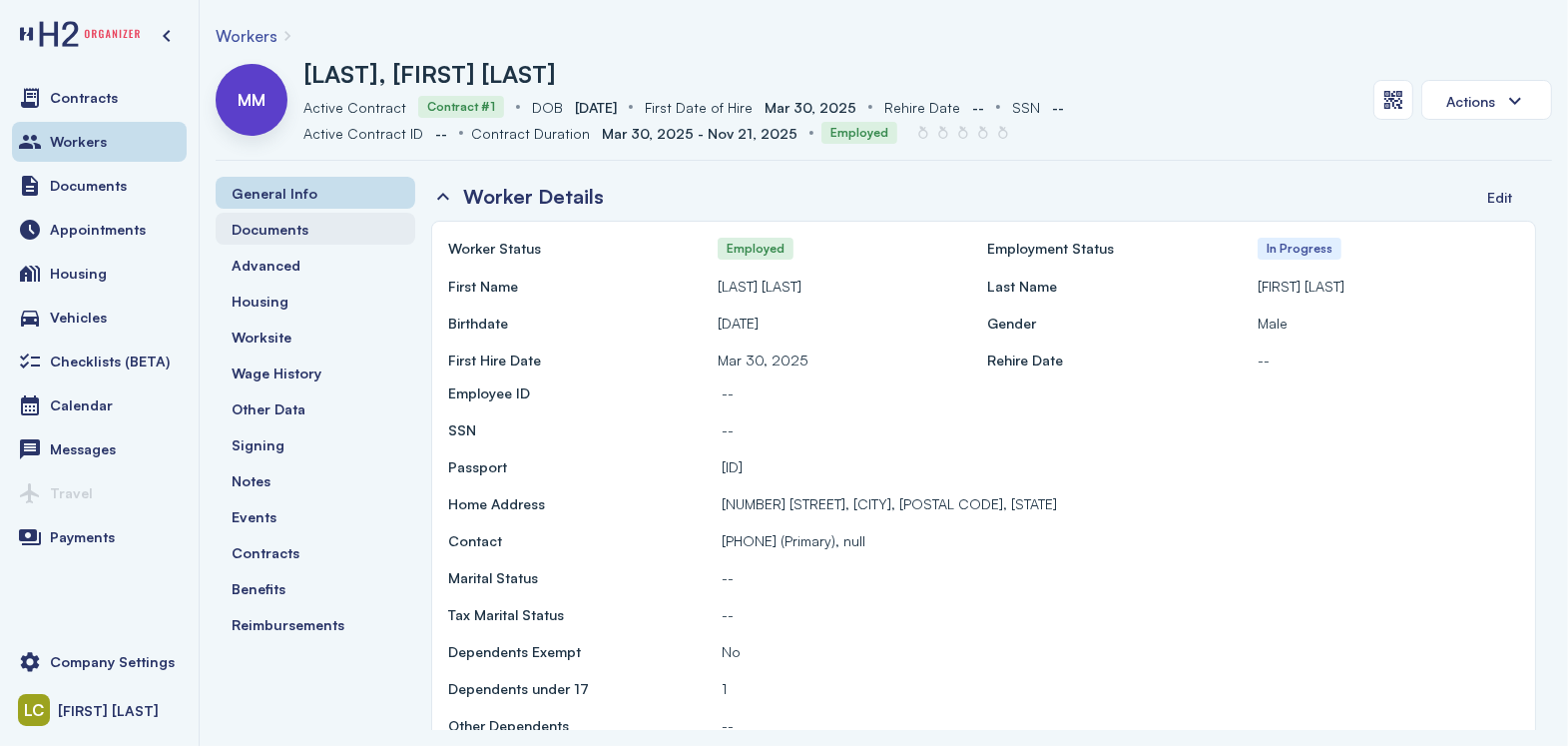 click on "Documents" at bounding box center [269, 229] 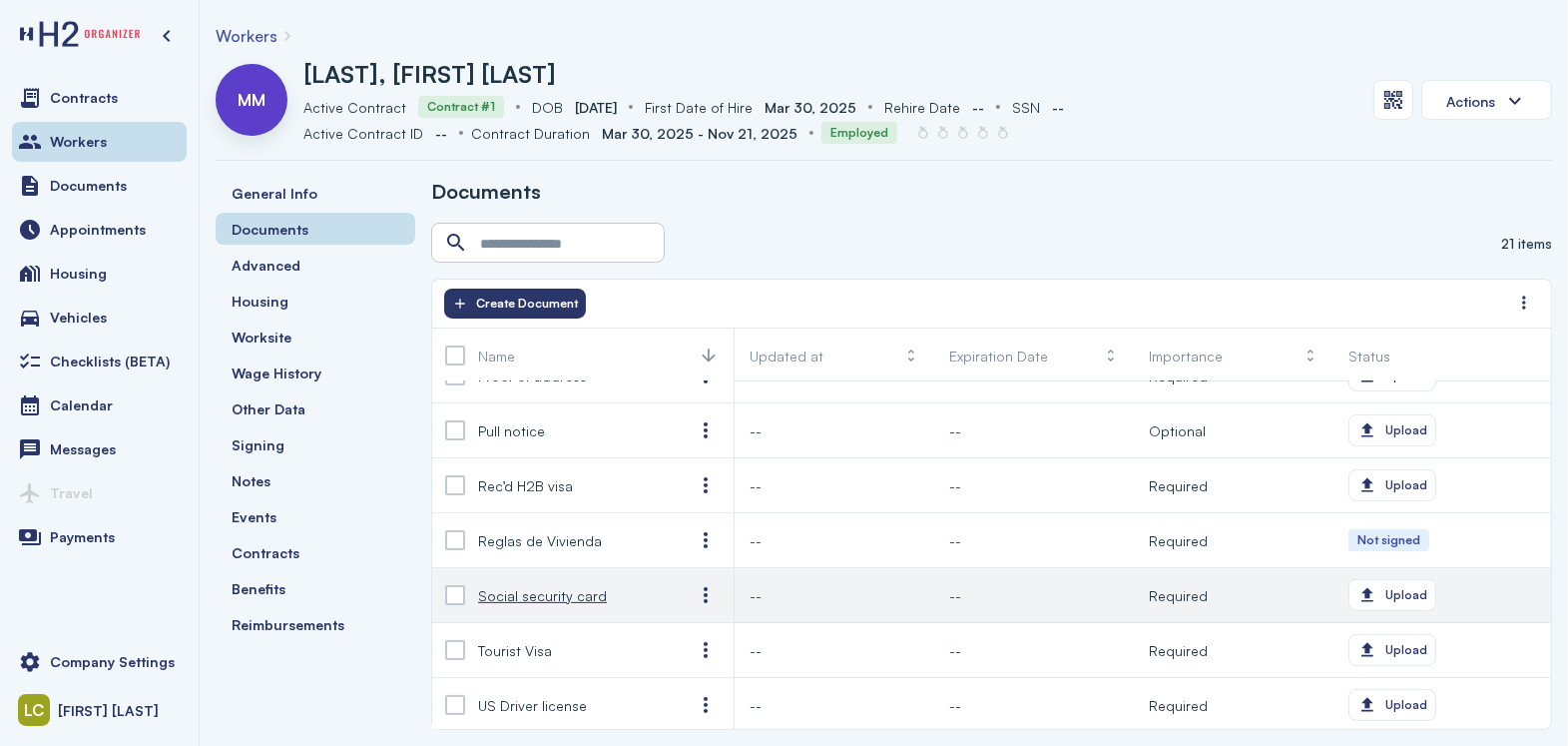 scroll, scrollTop: 789, scrollLeft: 0, axis: vertical 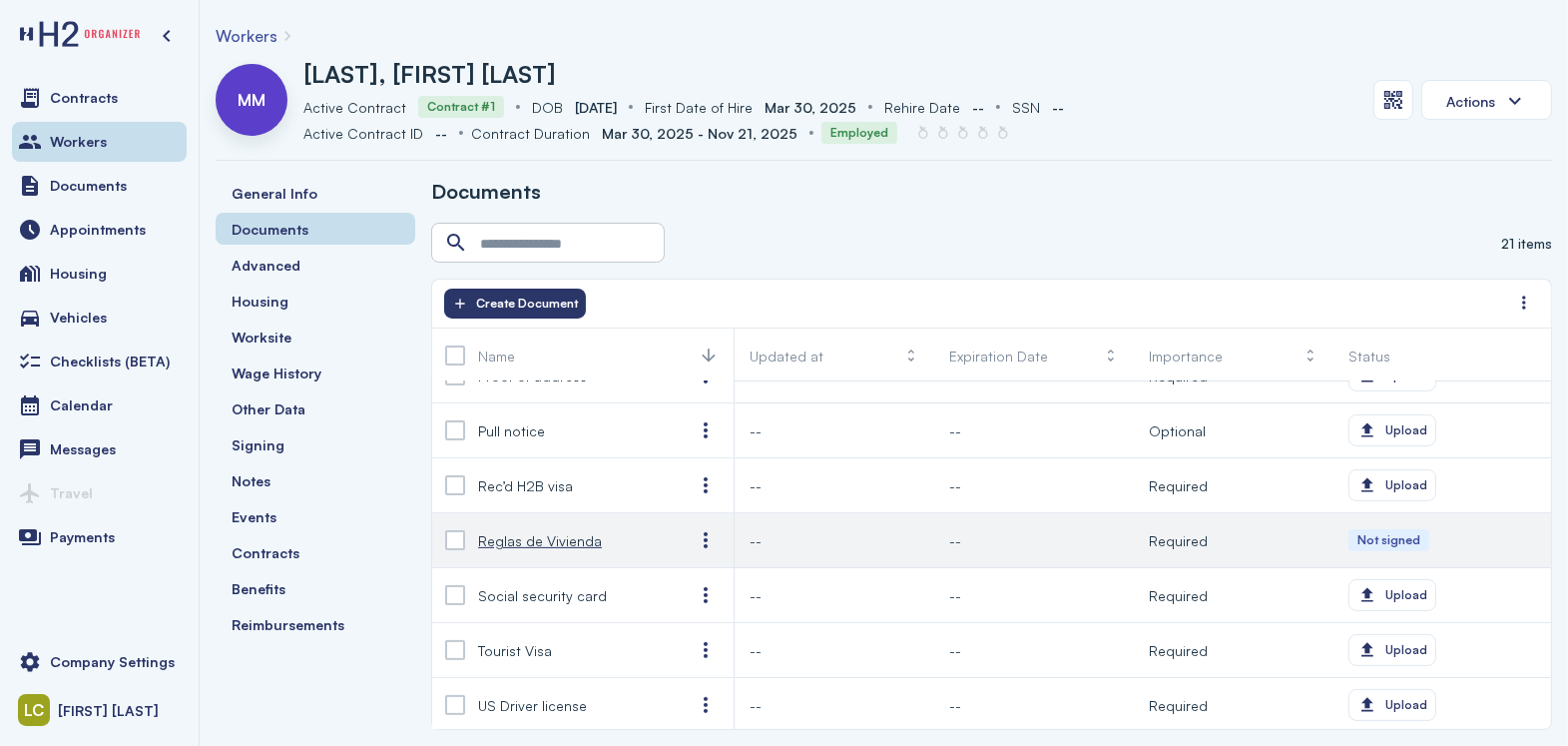 click on "Reglas de Vivienda" at bounding box center (540, 540) 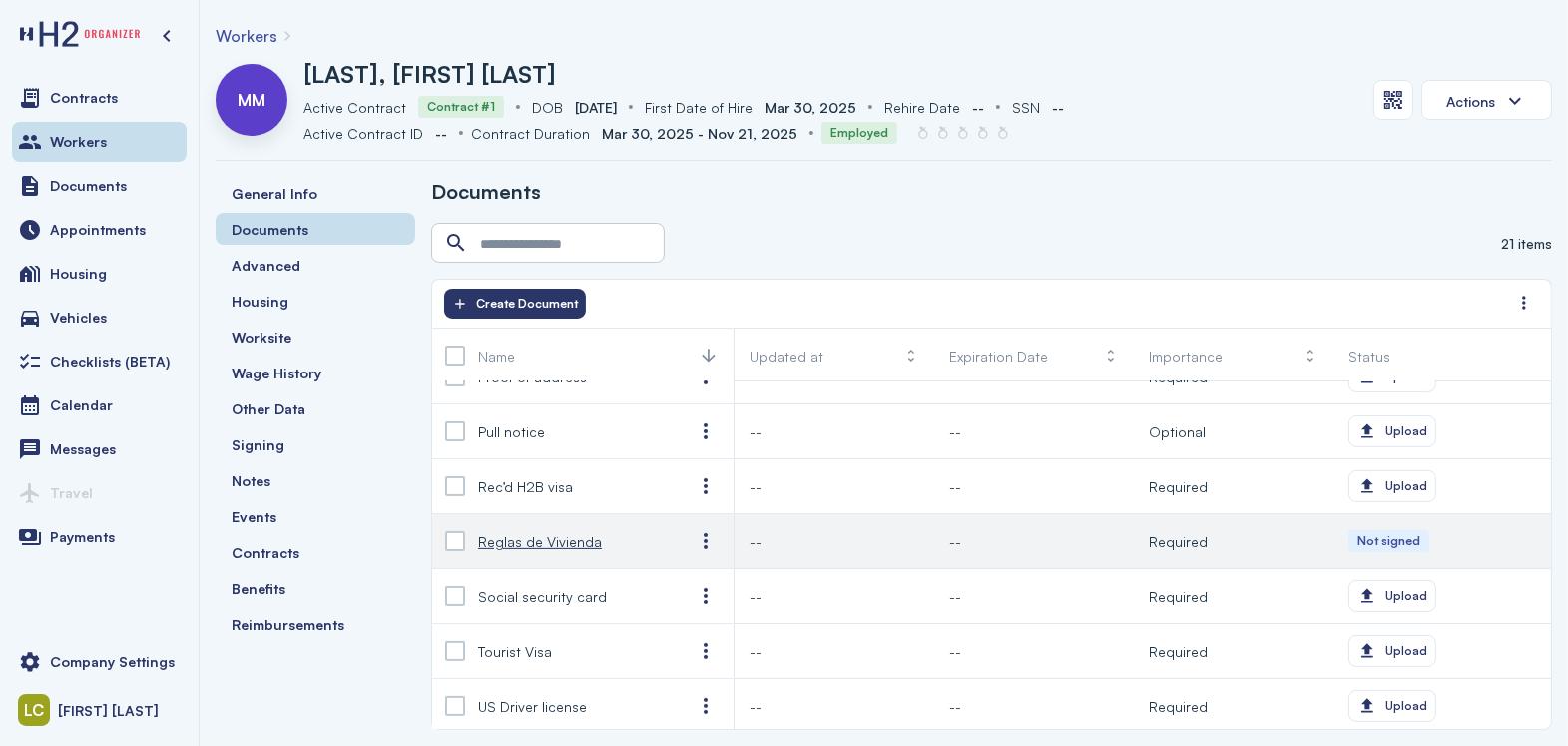 scroll, scrollTop: 0, scrollLeft: 0, axis: both 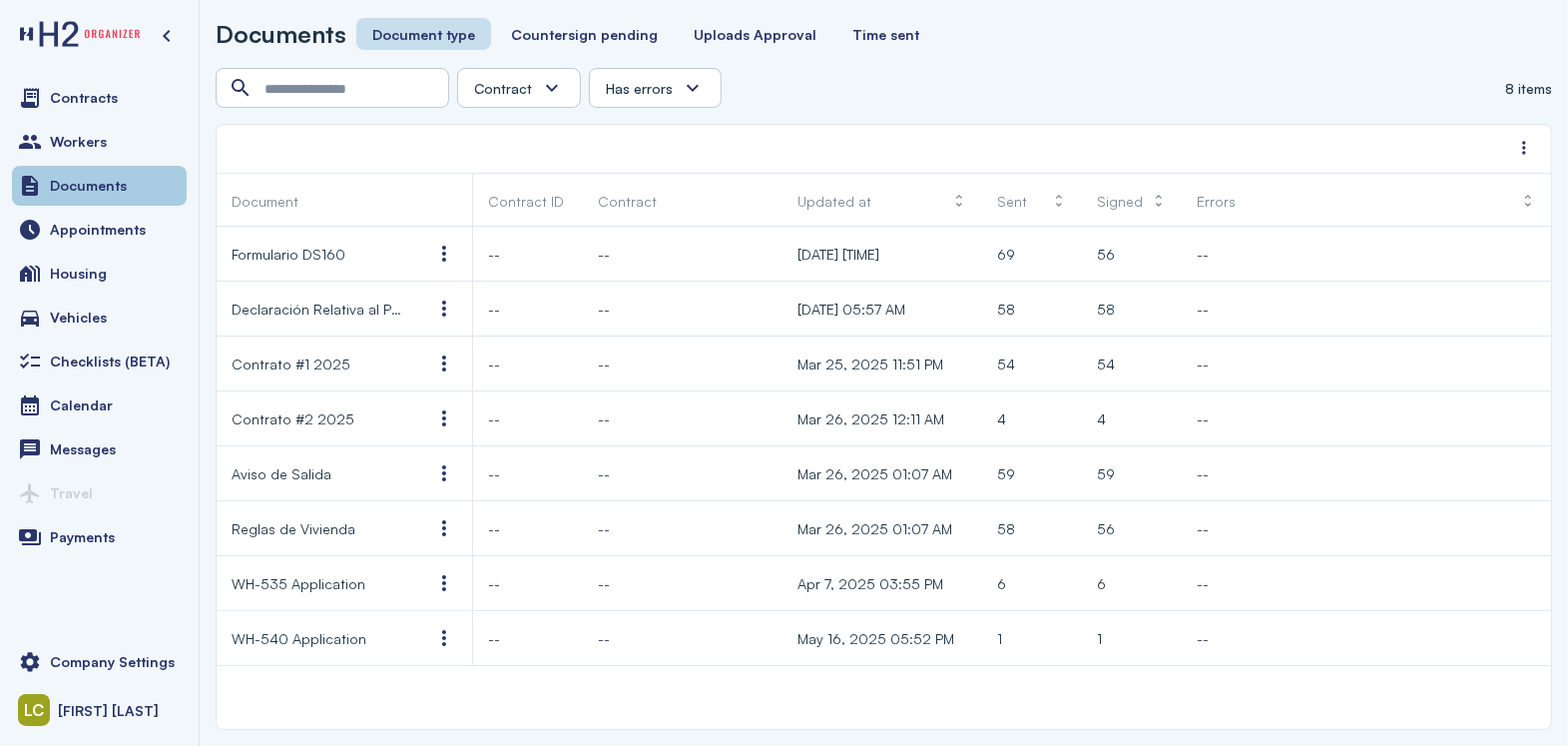 click on "Documents" at bounding box center (88, 186) 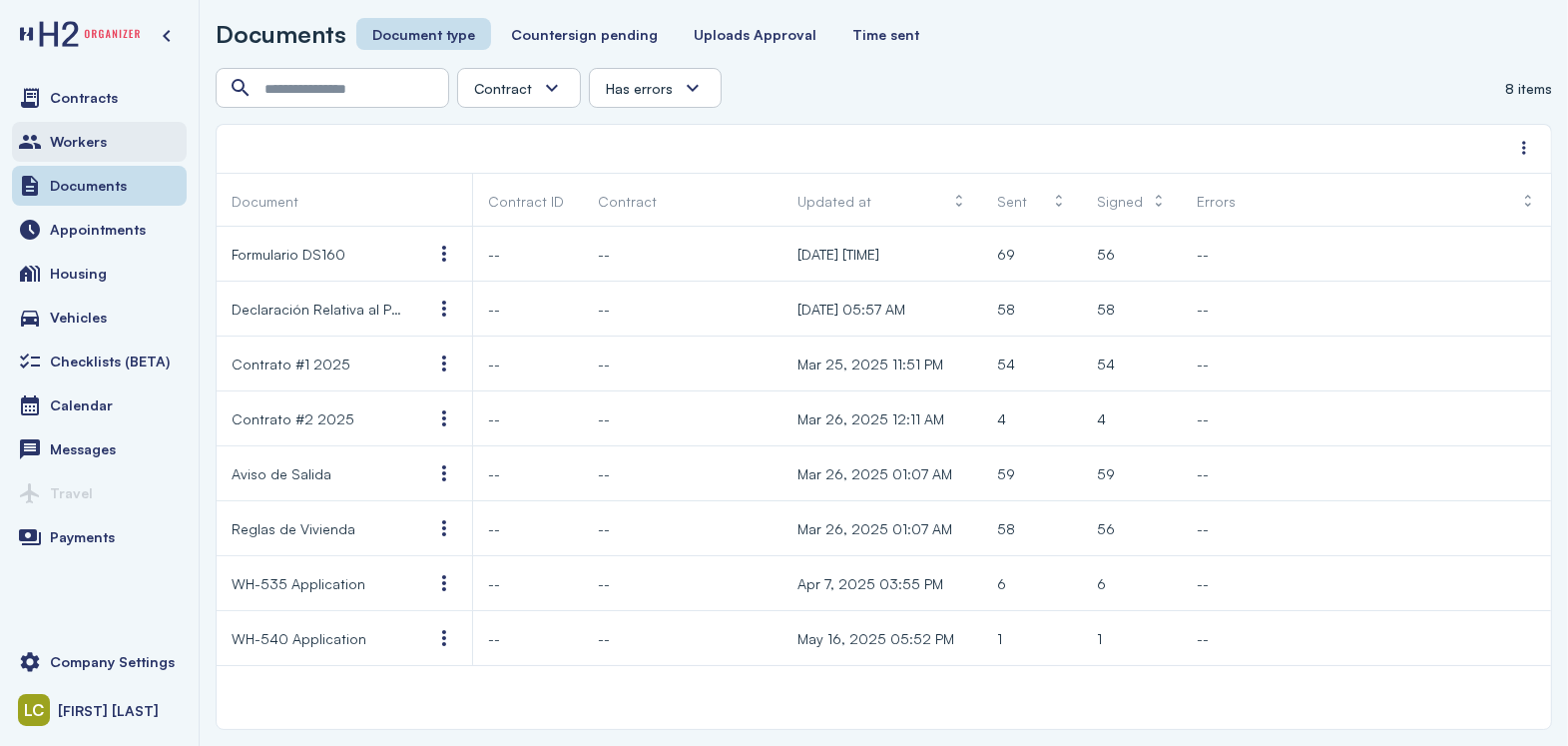 click on "Workers" at bounding box center [78, 142] 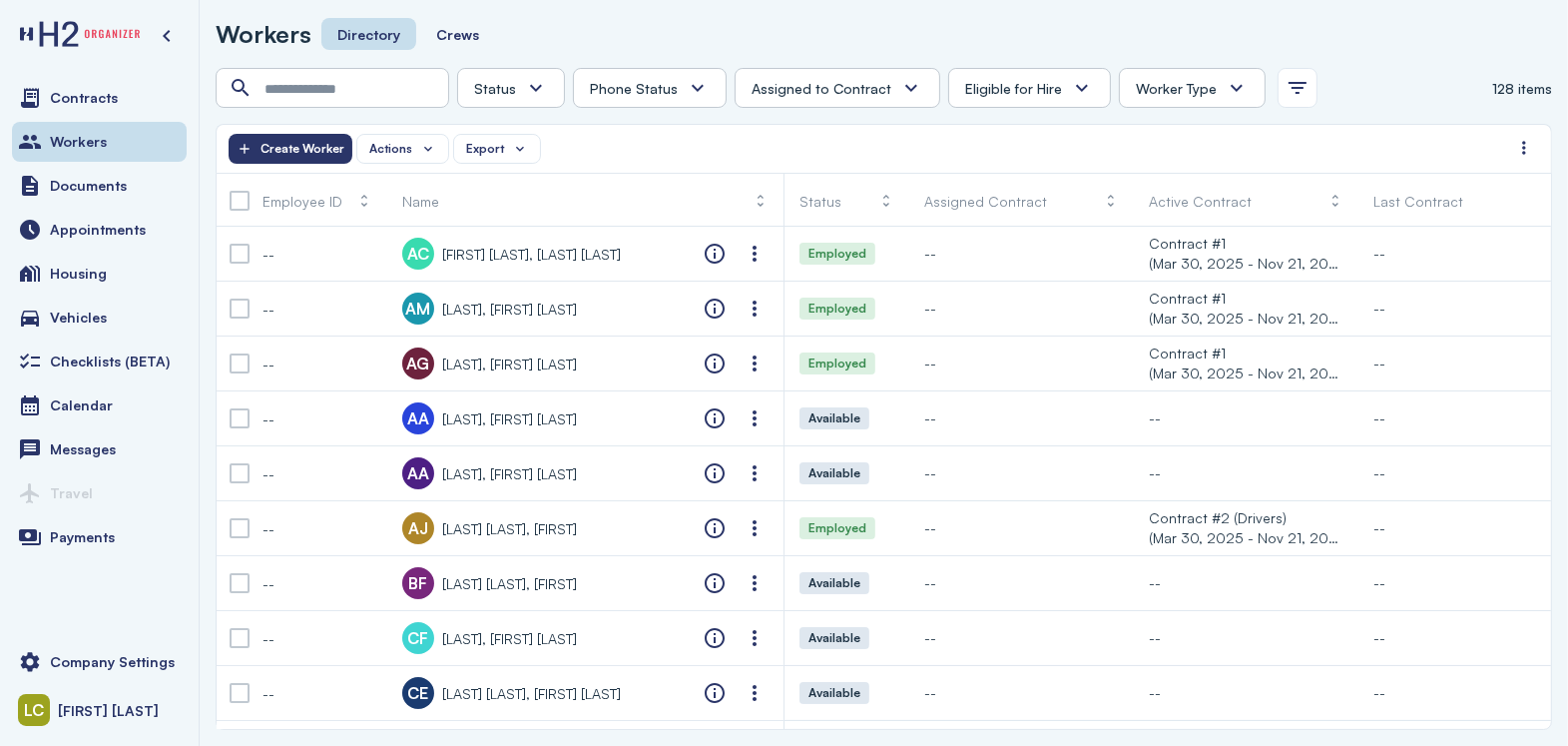 click on "Status" at bounding box center (511, 88) 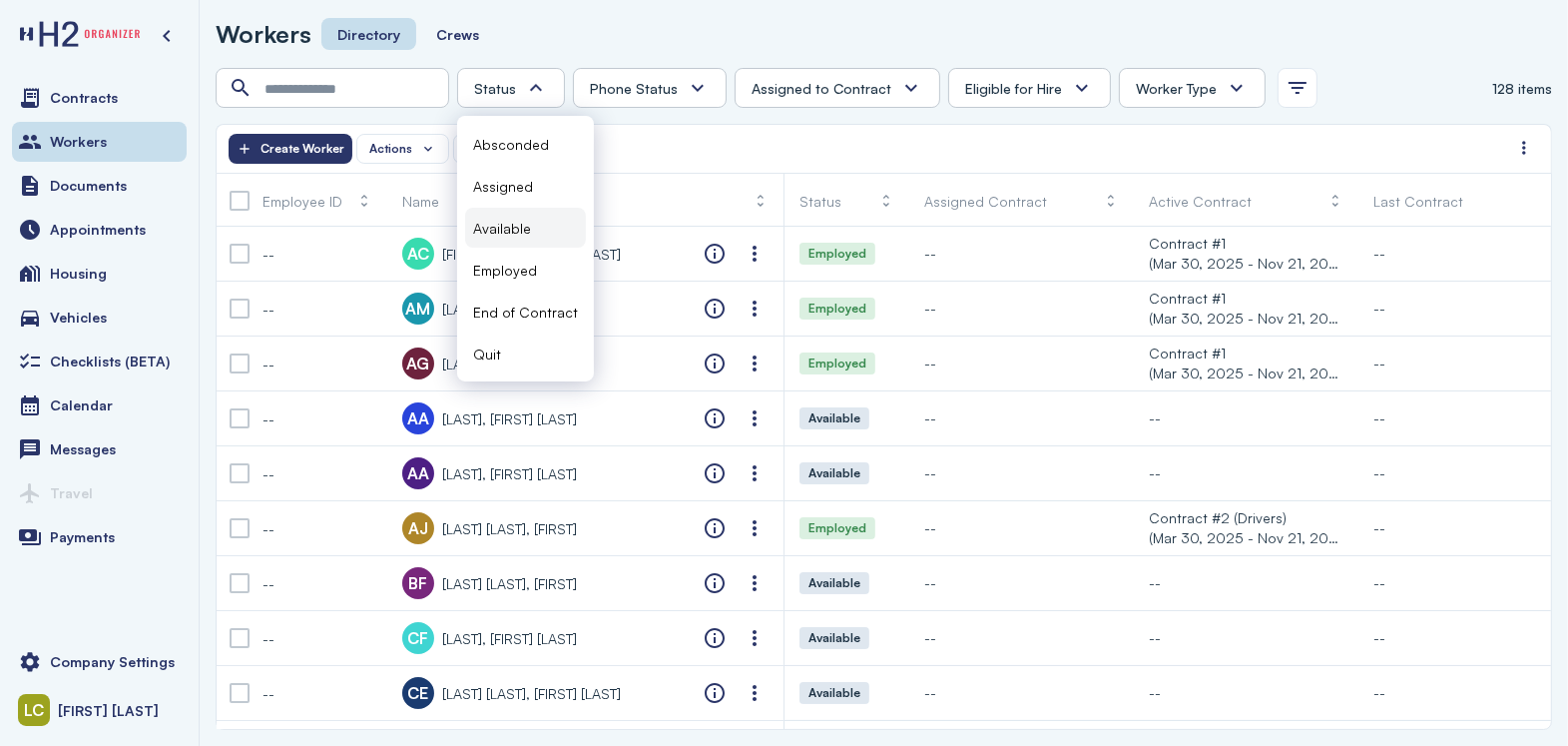 click on "Available" at bounding box center [502, 228] 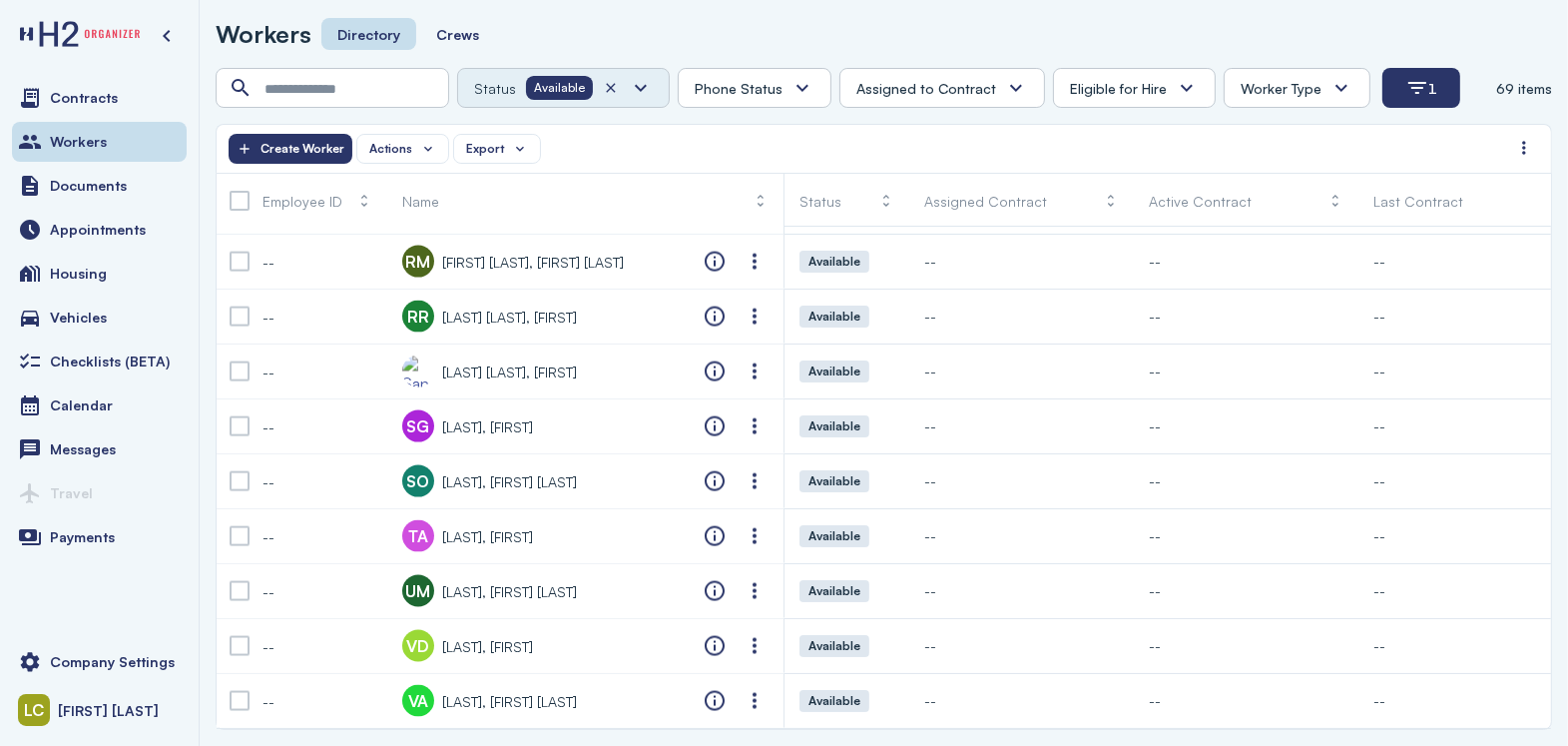 scroll, scrollTop: 3239, scrollLeft: 0, axis: vertical 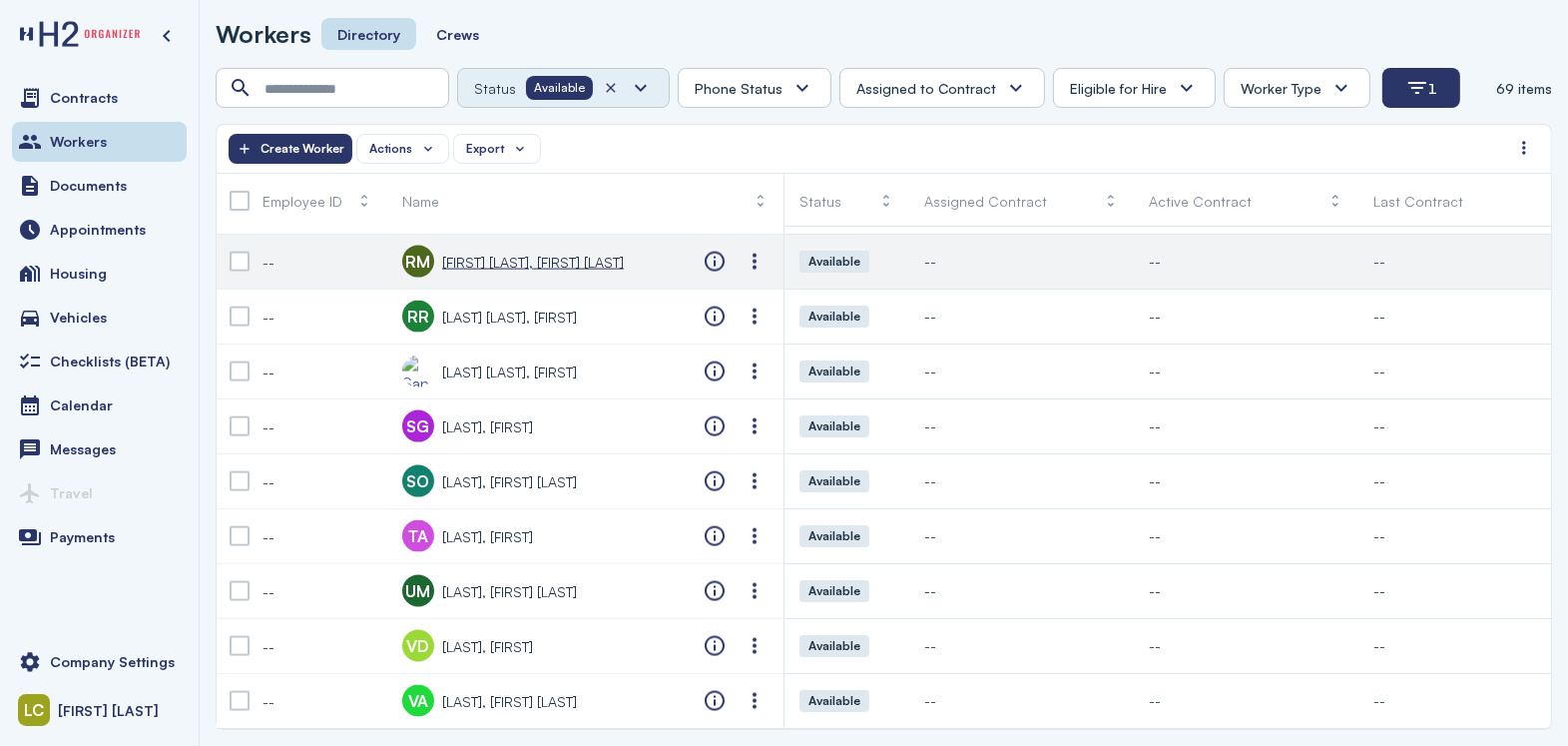 click on "[FIRST] [LAST], [FIRST] [LAST]" at bounding box center (533, 262) 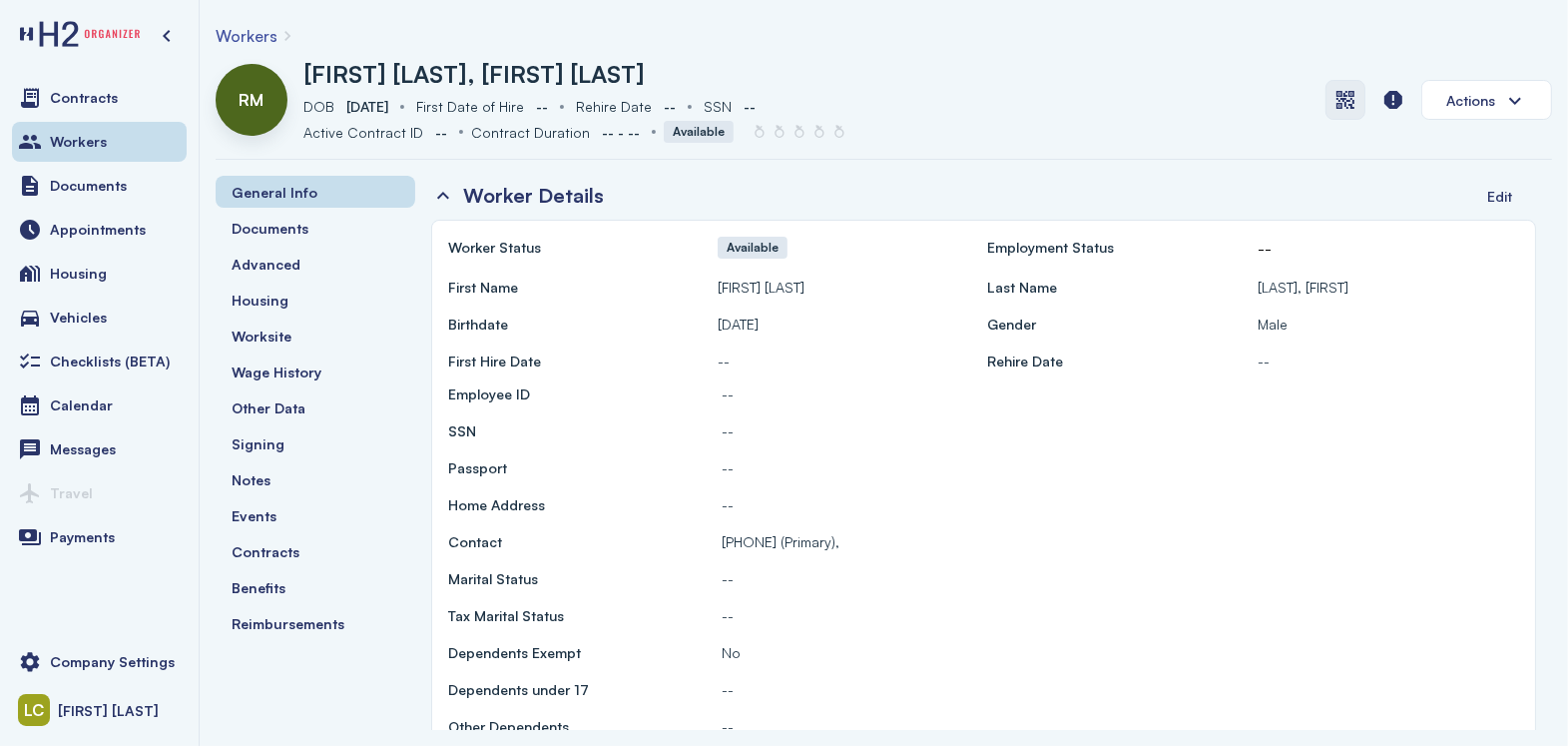click at bounding box center [1345, 100] 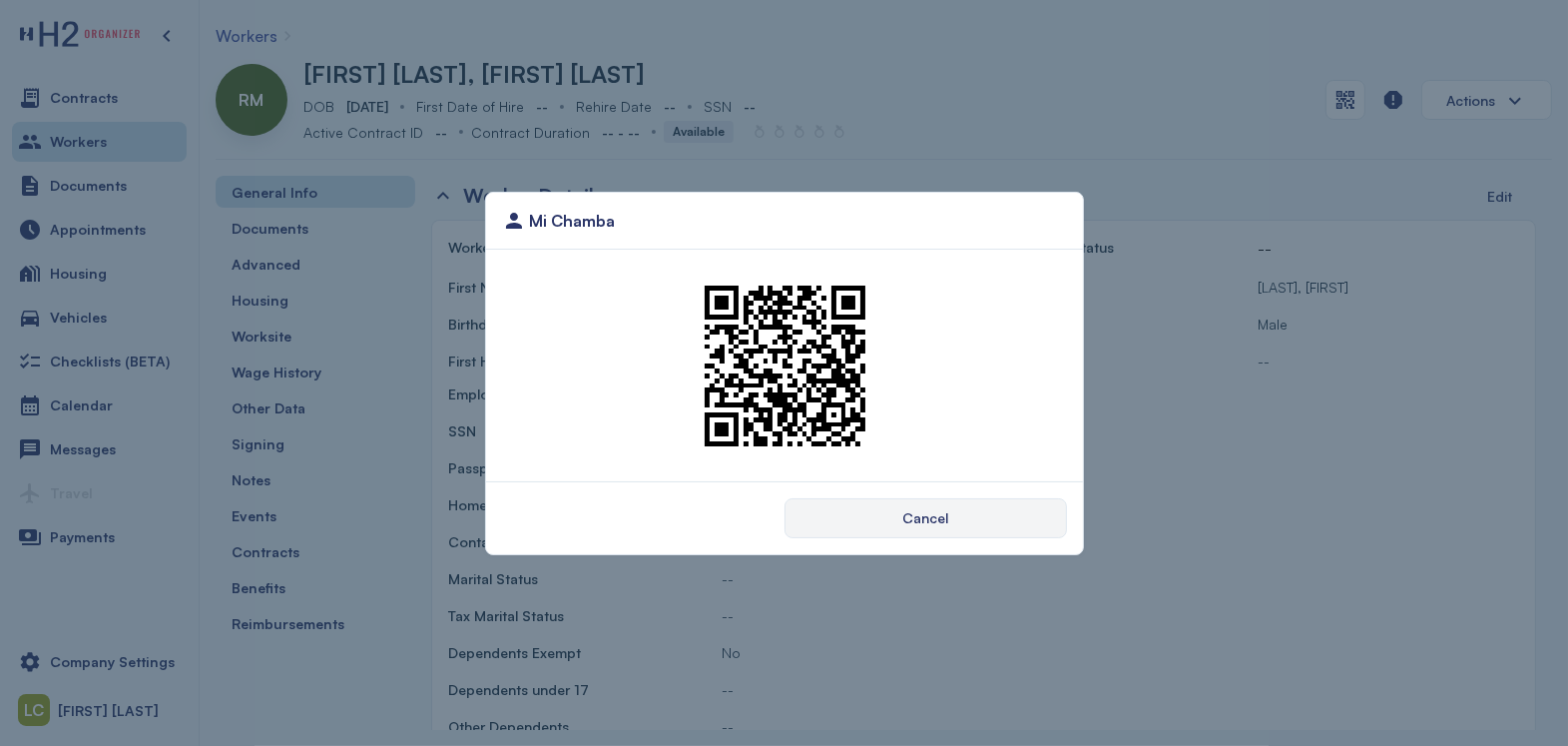 click on "Cancel" at bounding box center (925, 517) 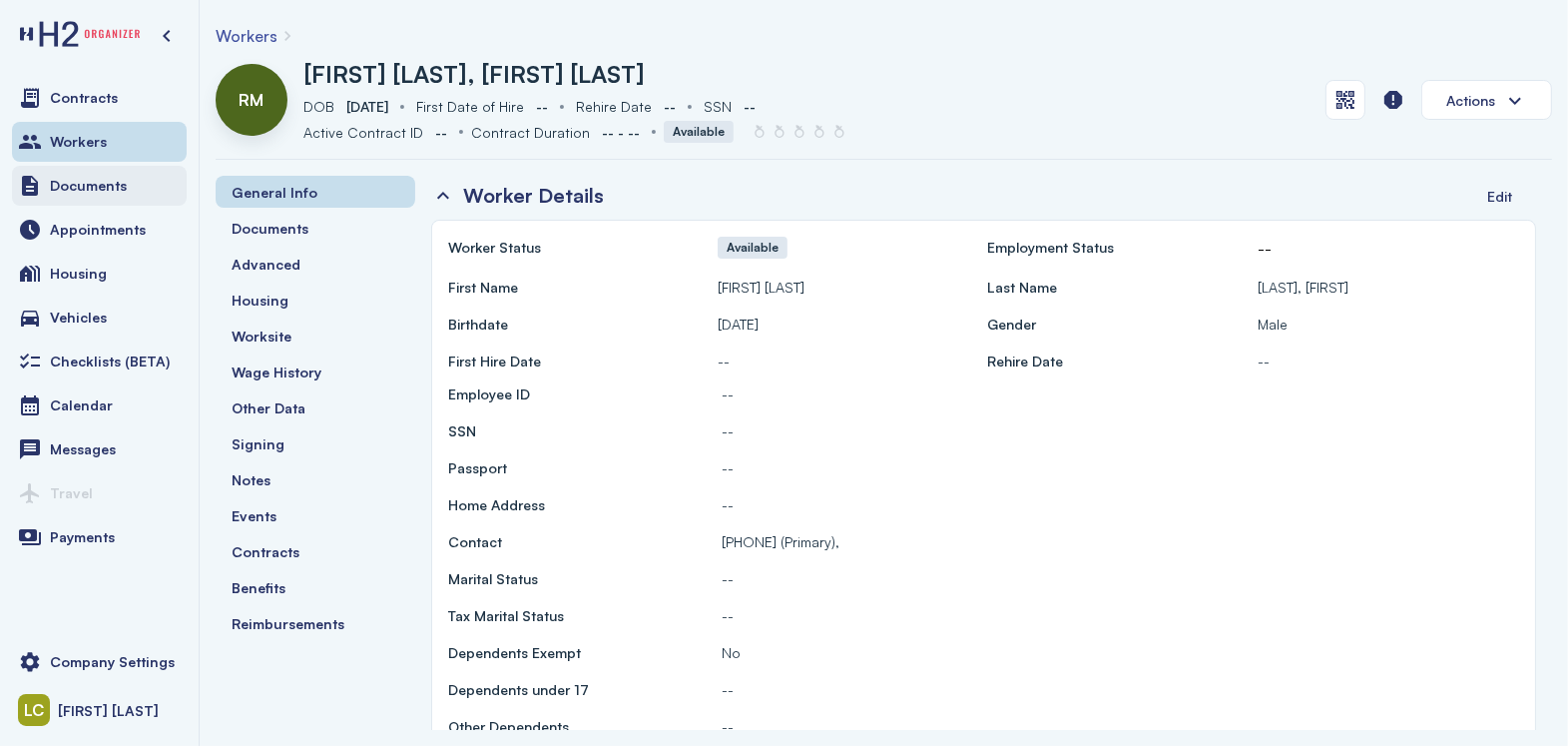 click on "Documents" at bounding box center [88, 186] 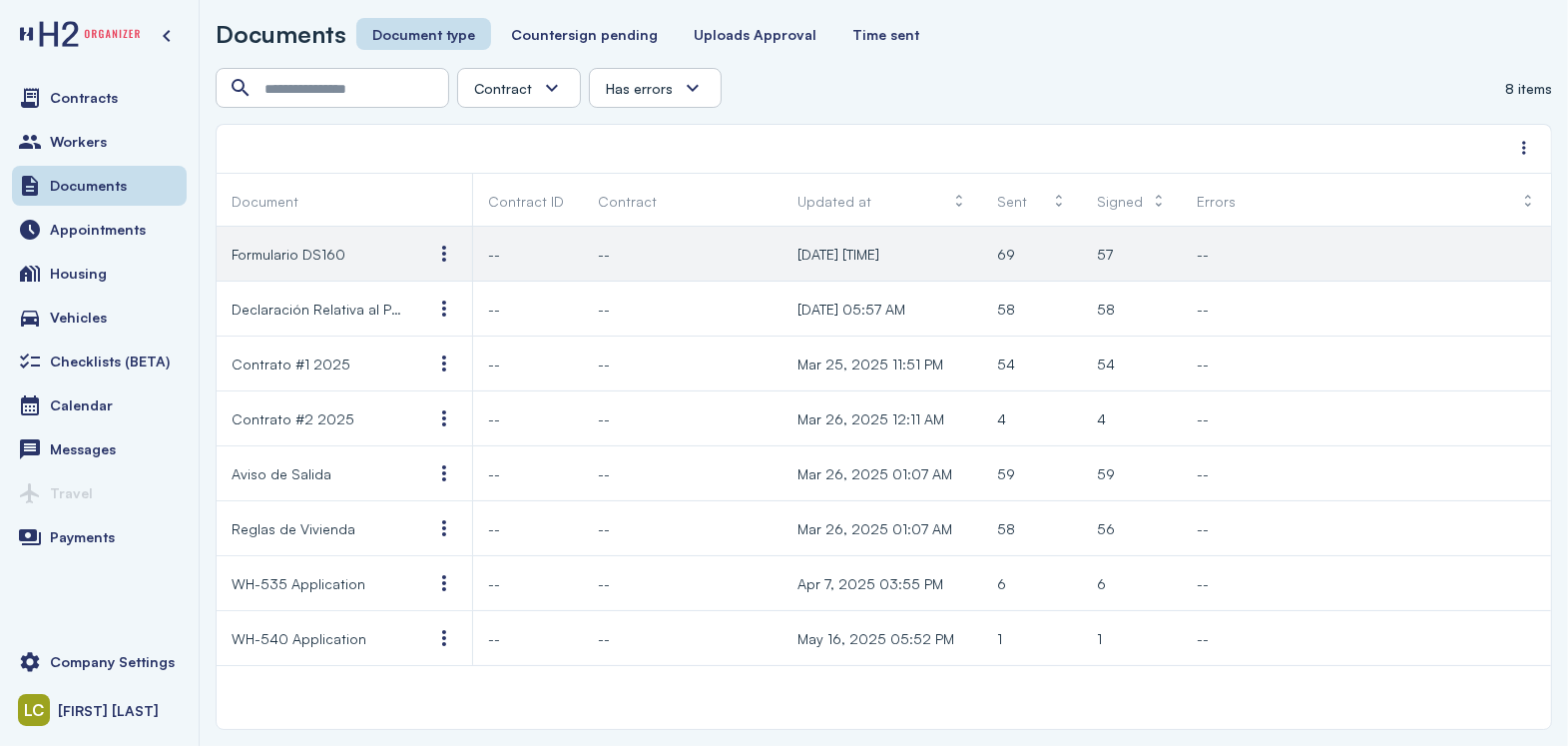 click on "Formulario DS160" at bounding box center (288, 254) 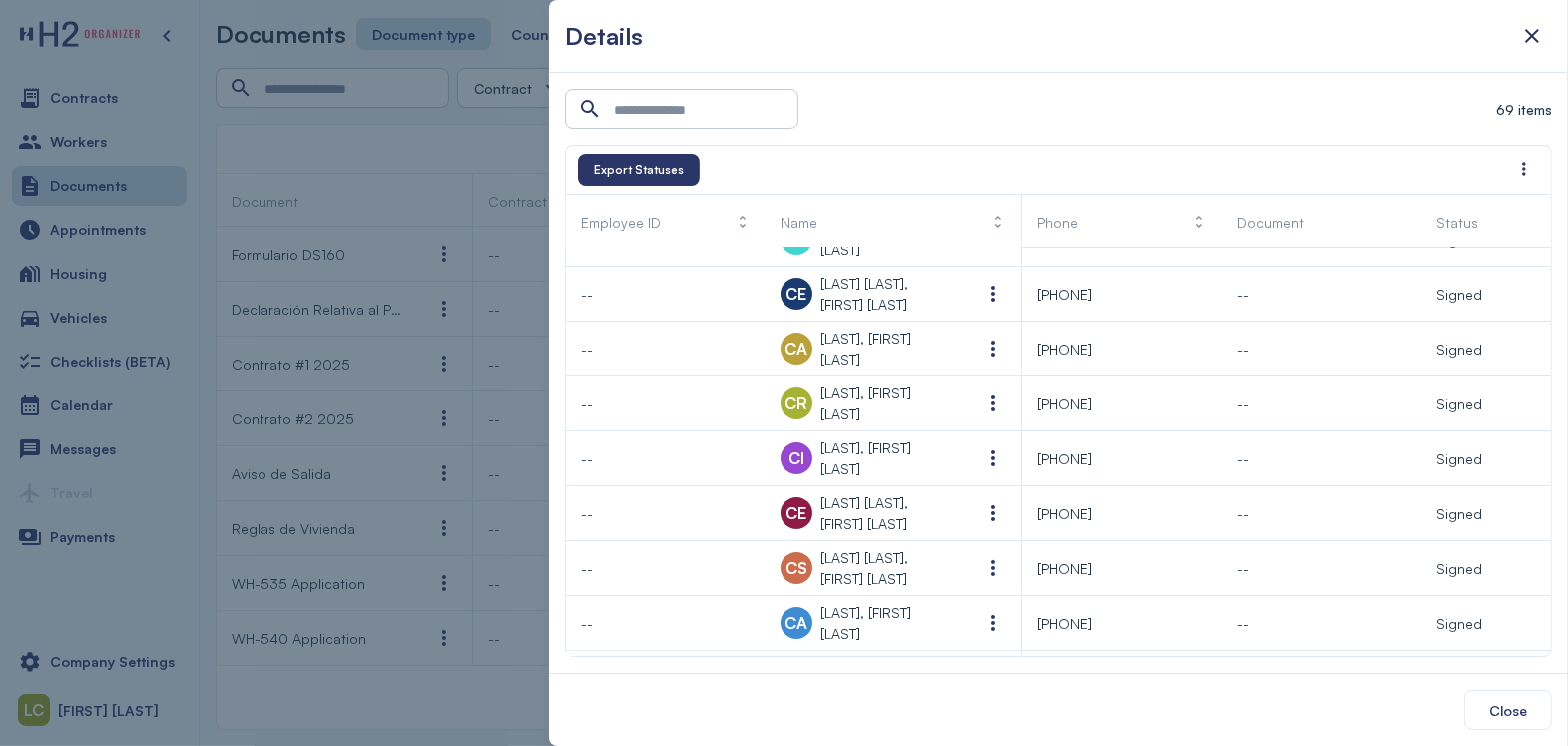 scroll, scrollTop: 266, scrollLeft: 0, axis: vertical 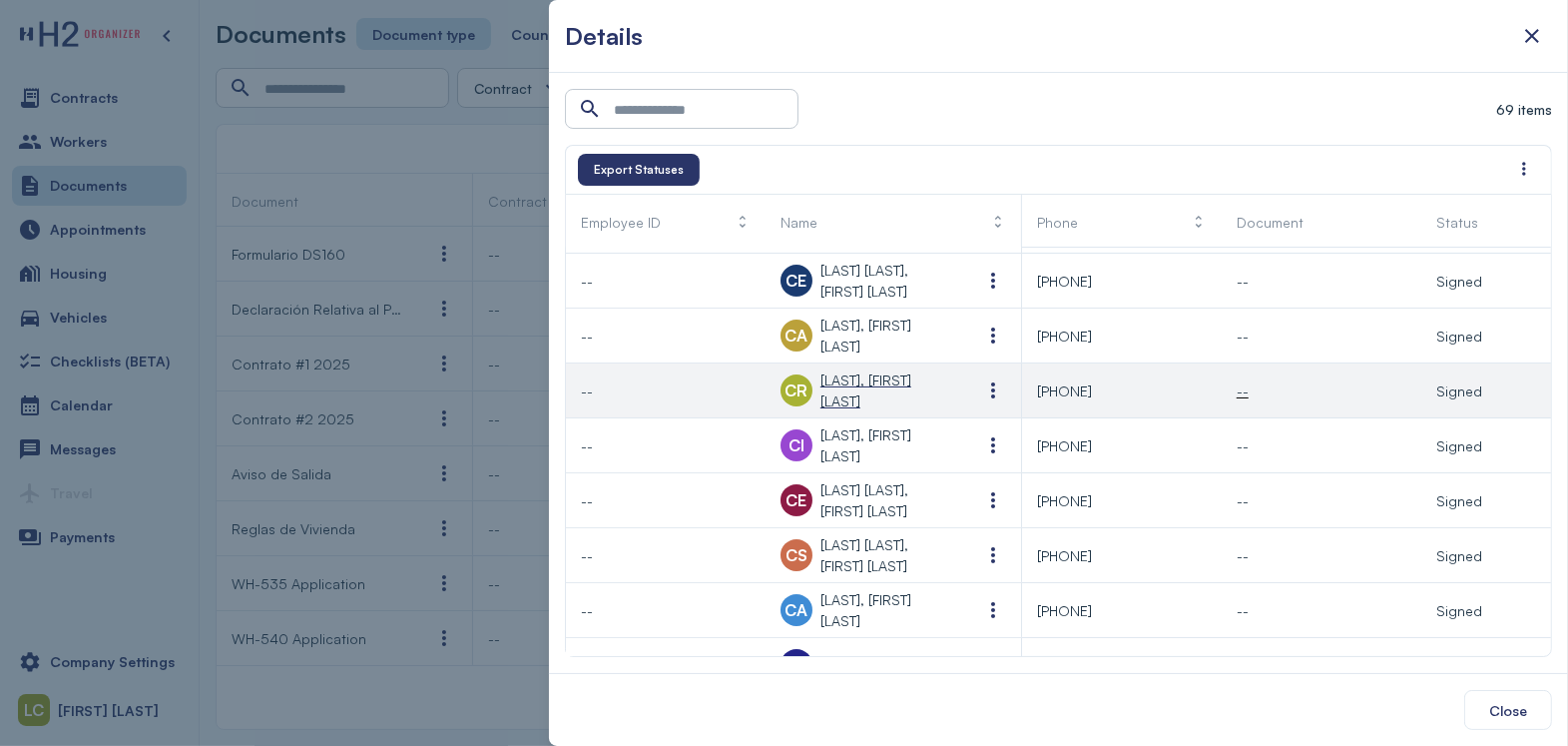 click on "[LAST], [FIRST] [LAST]" at bounding box center [885, 390] 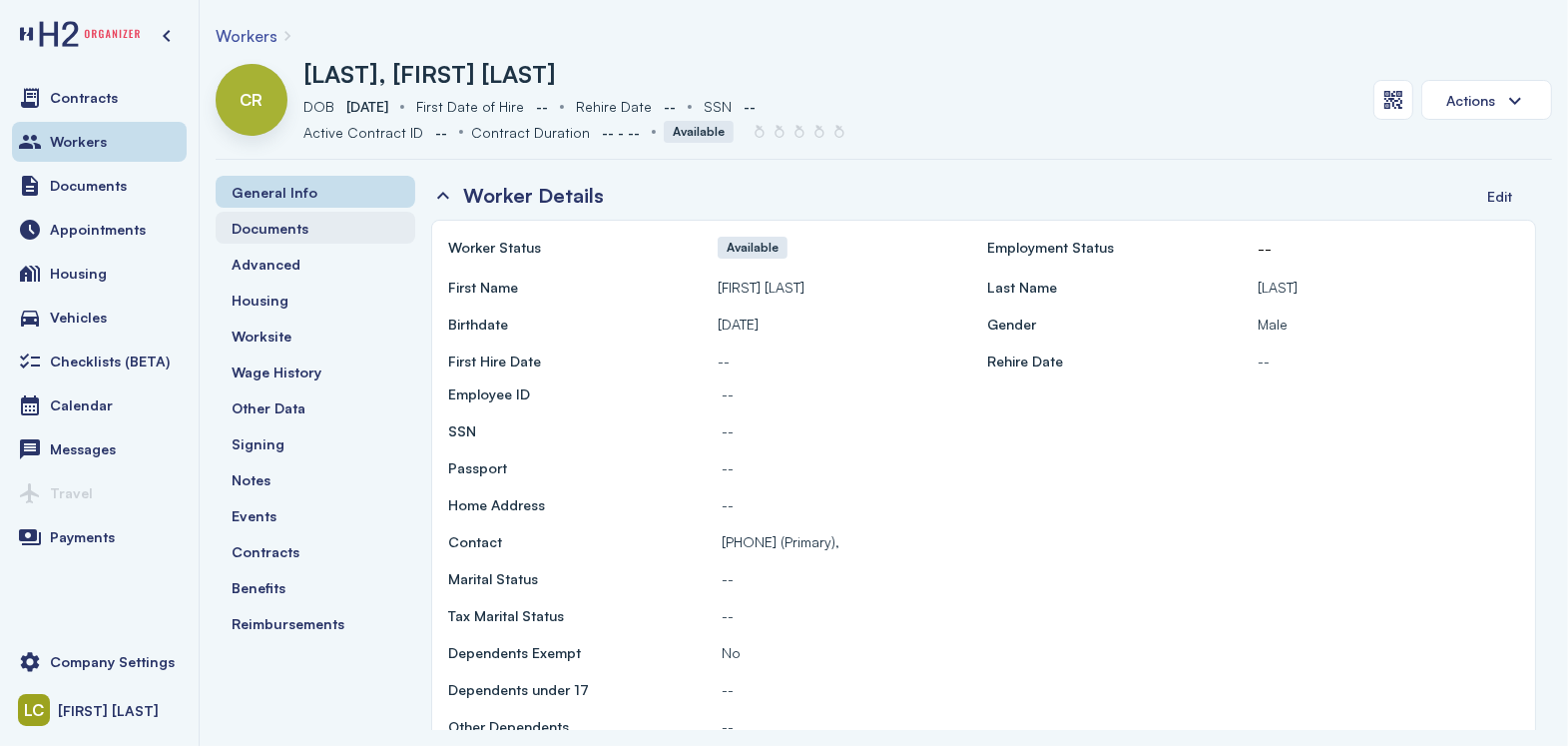 click on "Documents" at bounding box center [269, 228] 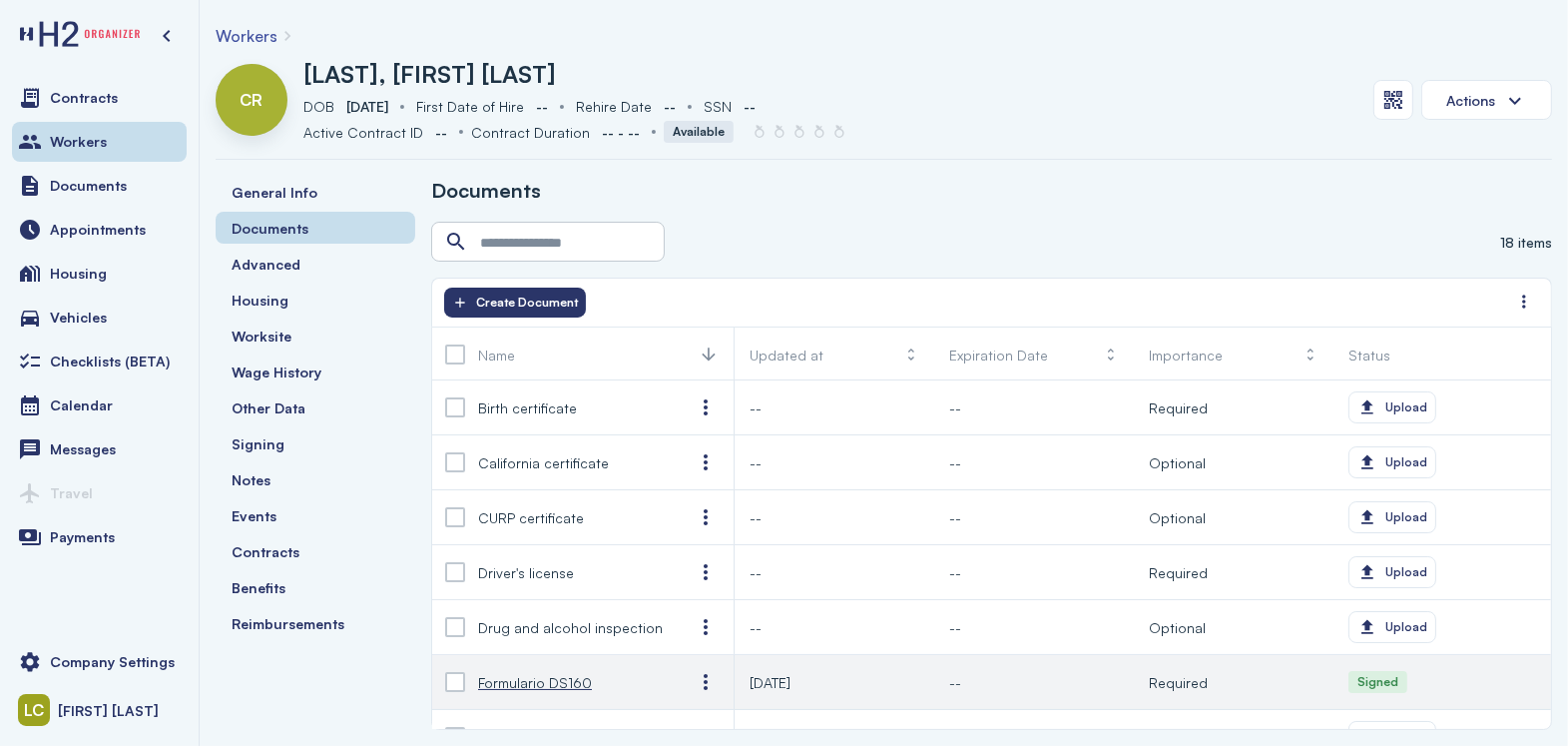 click on "Formulario DS160" at bounding box center (535, 682) 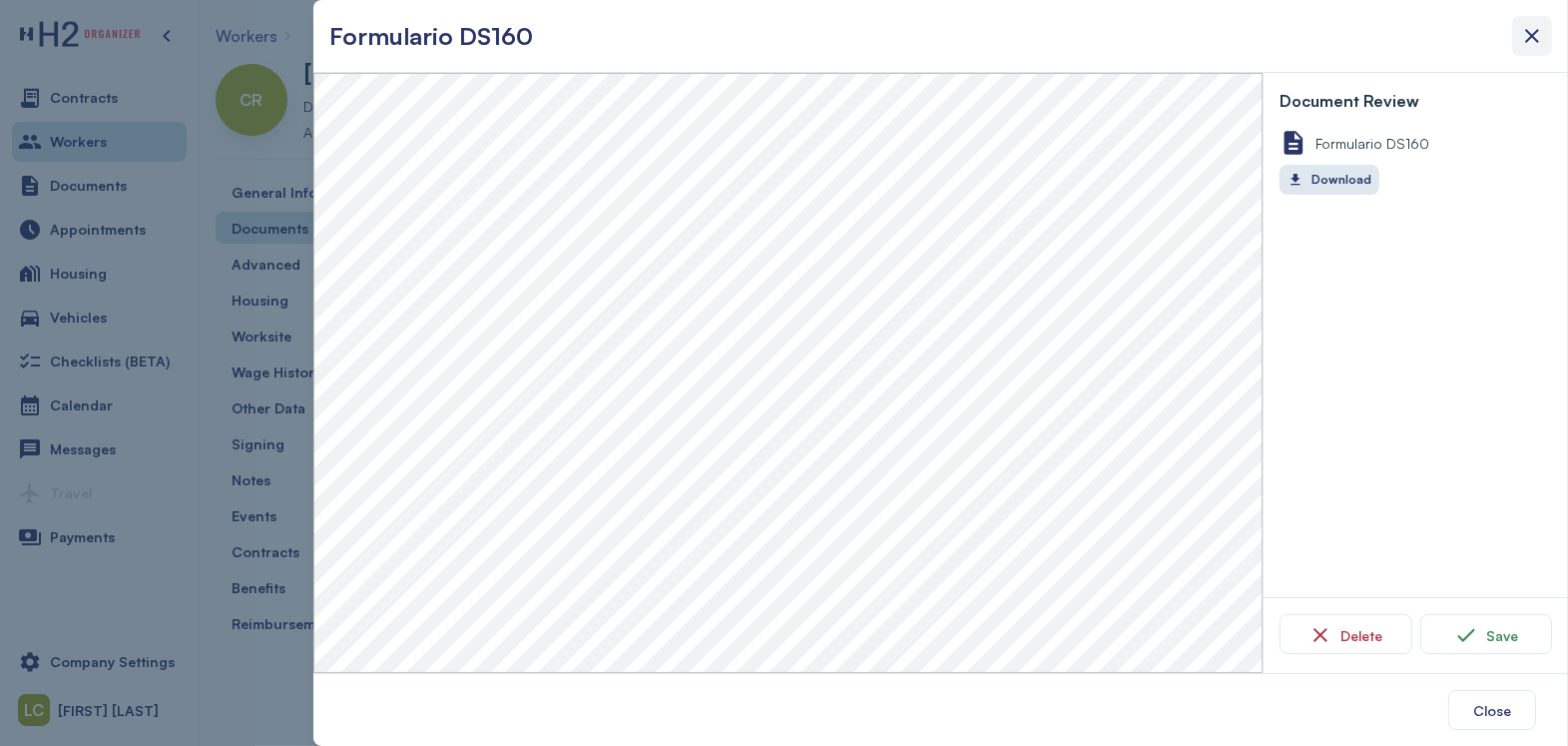 click at bounding box center [1532, 36] 